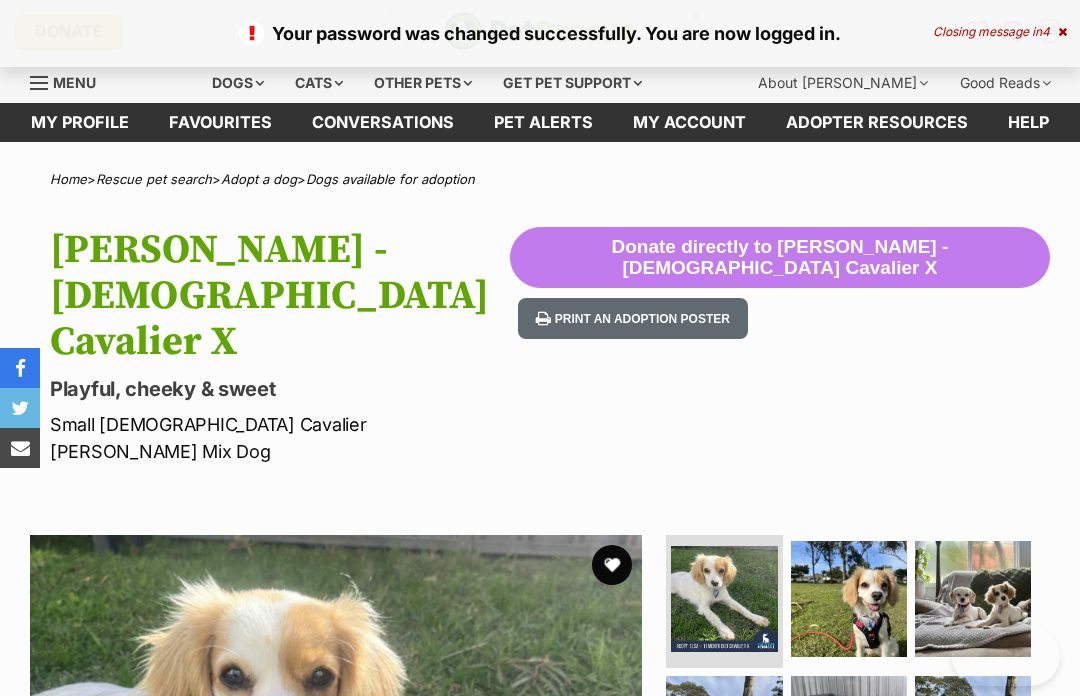 scroll, scrollTop: 0, scrollLeft: 0, axis: both 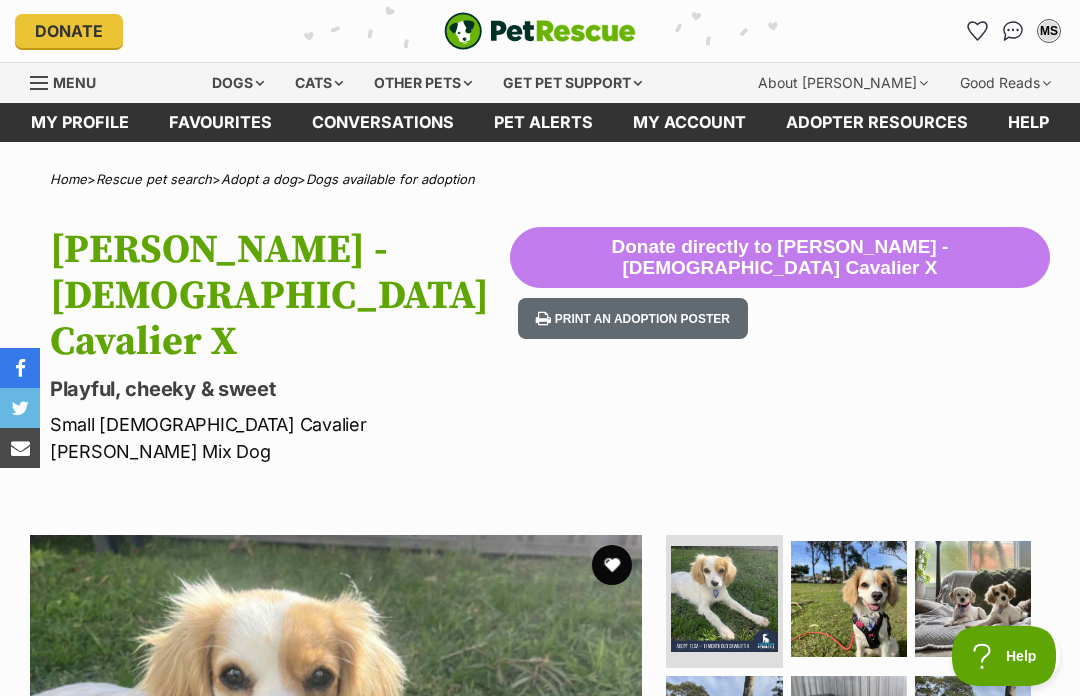 click on "Dogs" at bounding box center (238, 83) 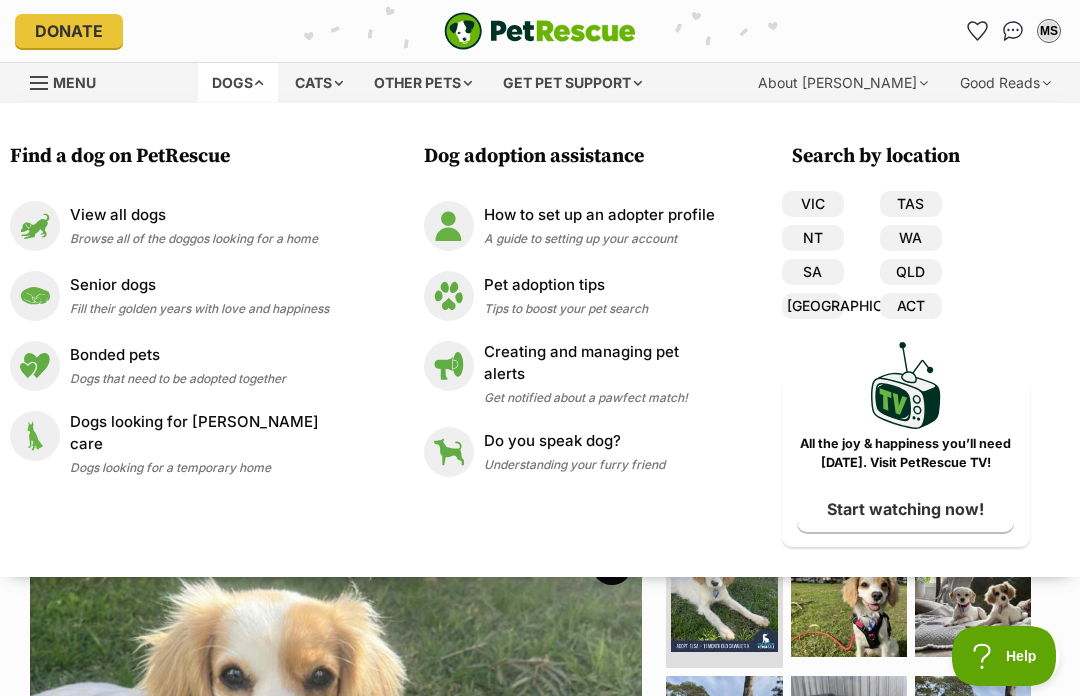 click on "QLD" at bounding box center [911, 272] 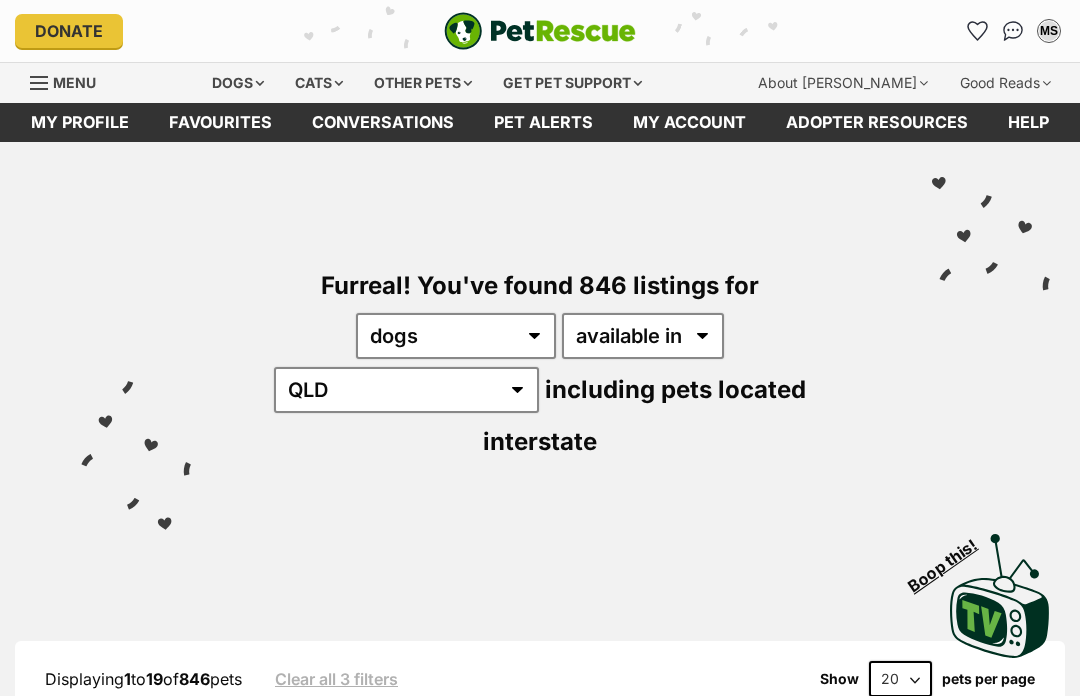 scroll, scrollTop: 0, scrollLeft: 0, axis: both 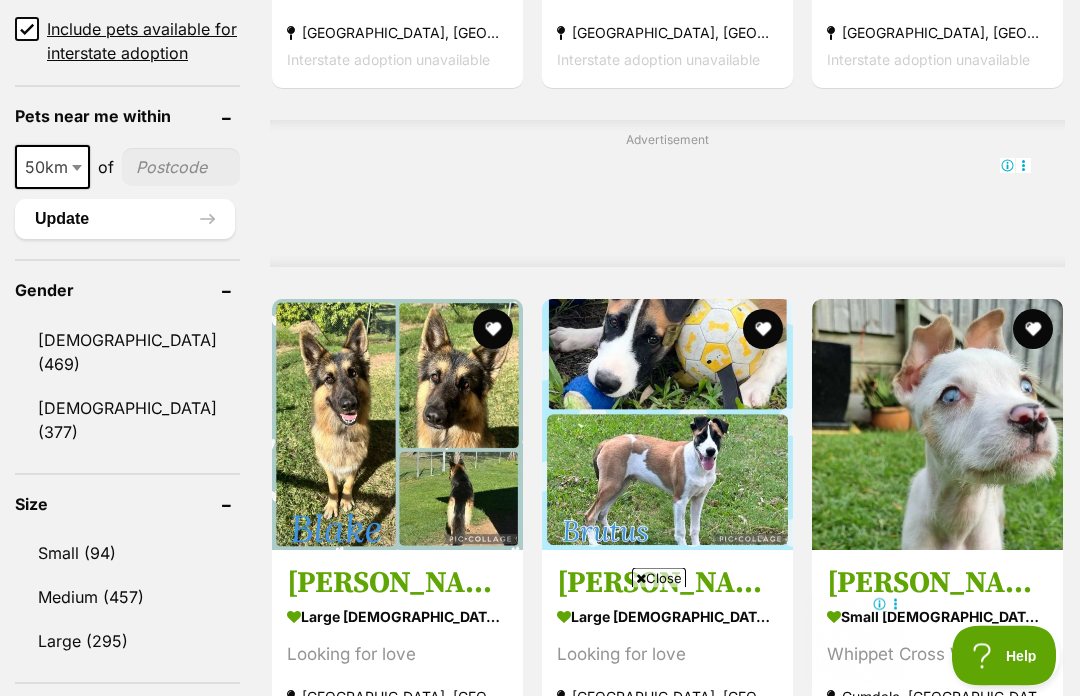 click on "Small (94)" at bounding box center (127, 554) 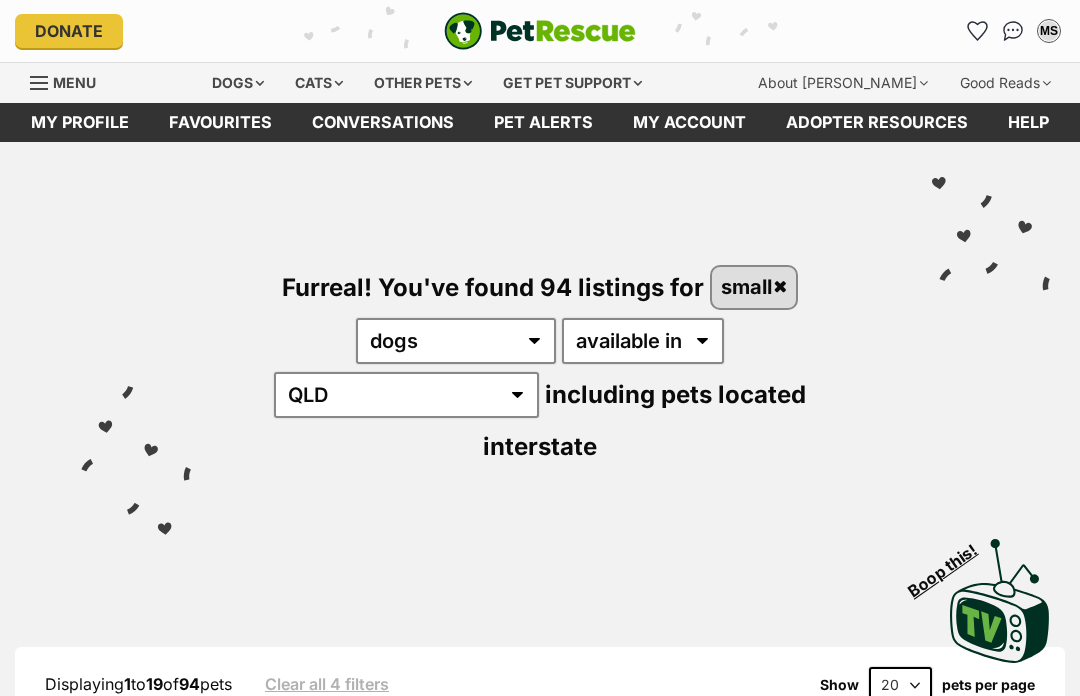 scroll, scrollTop: 0, scrollLeft: 0, axis: both 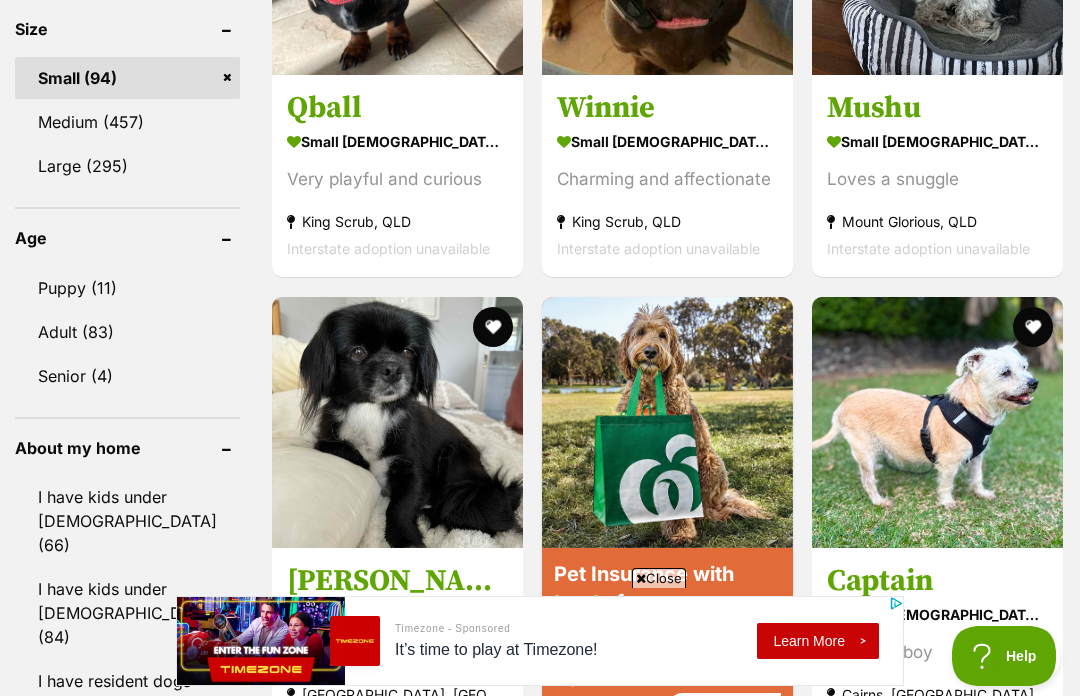 click on "Adult (83)" at bounding box center (127, 332) 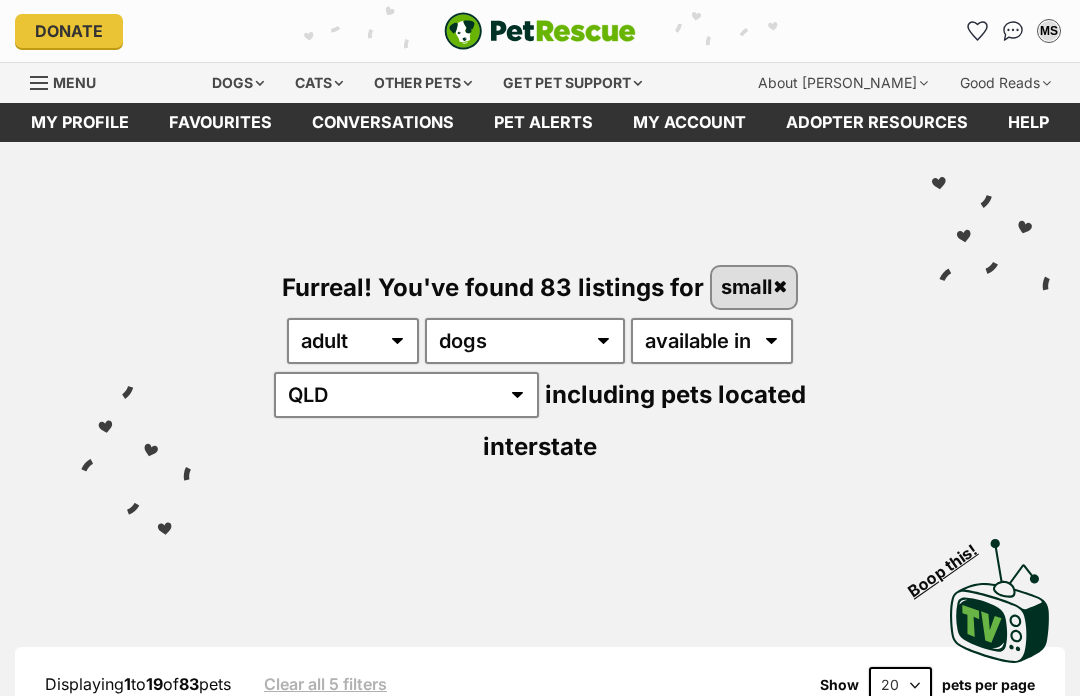 scroll, scrollTop: 0, scrollLeft: 0, axis: both 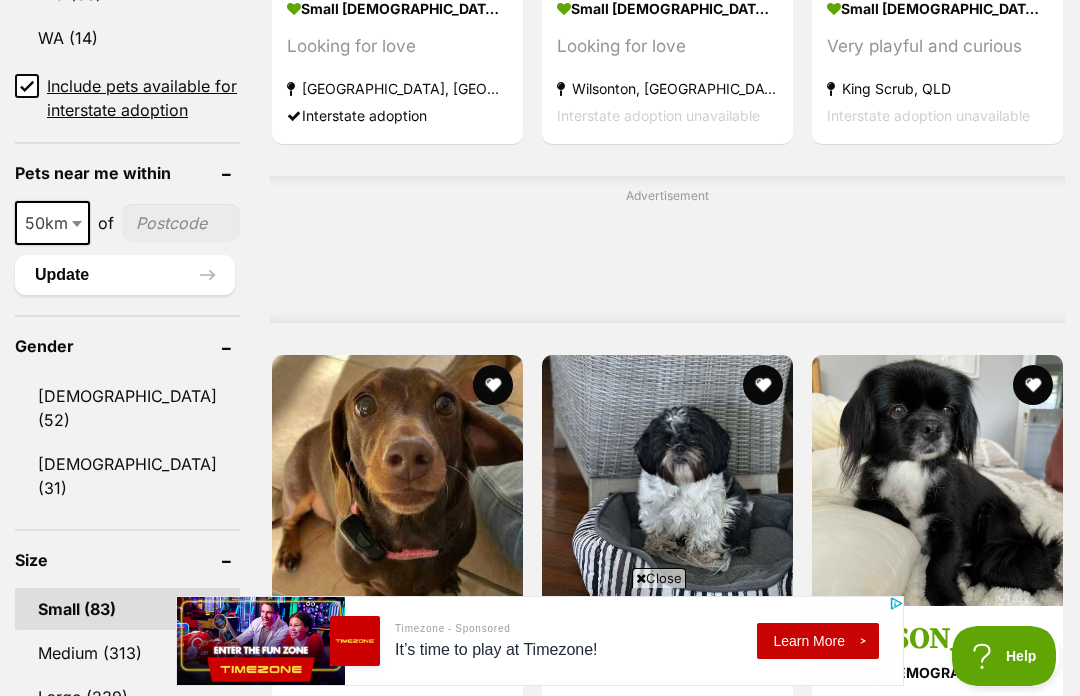 click at bounding box center (763, 385) 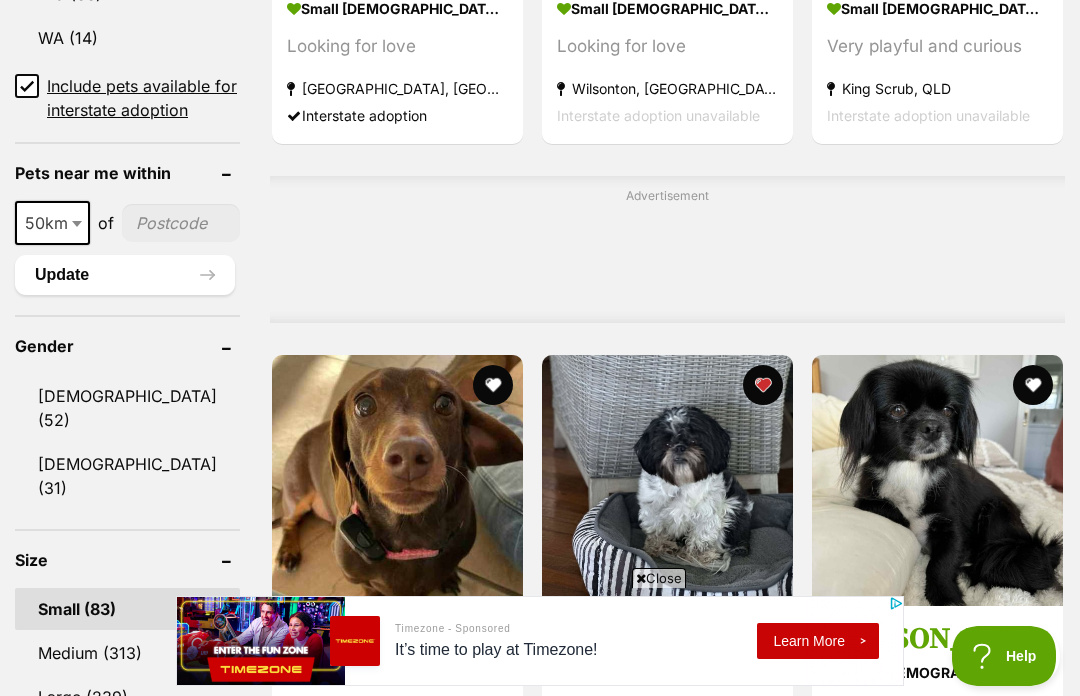 click at bounding box center [1033, 385] 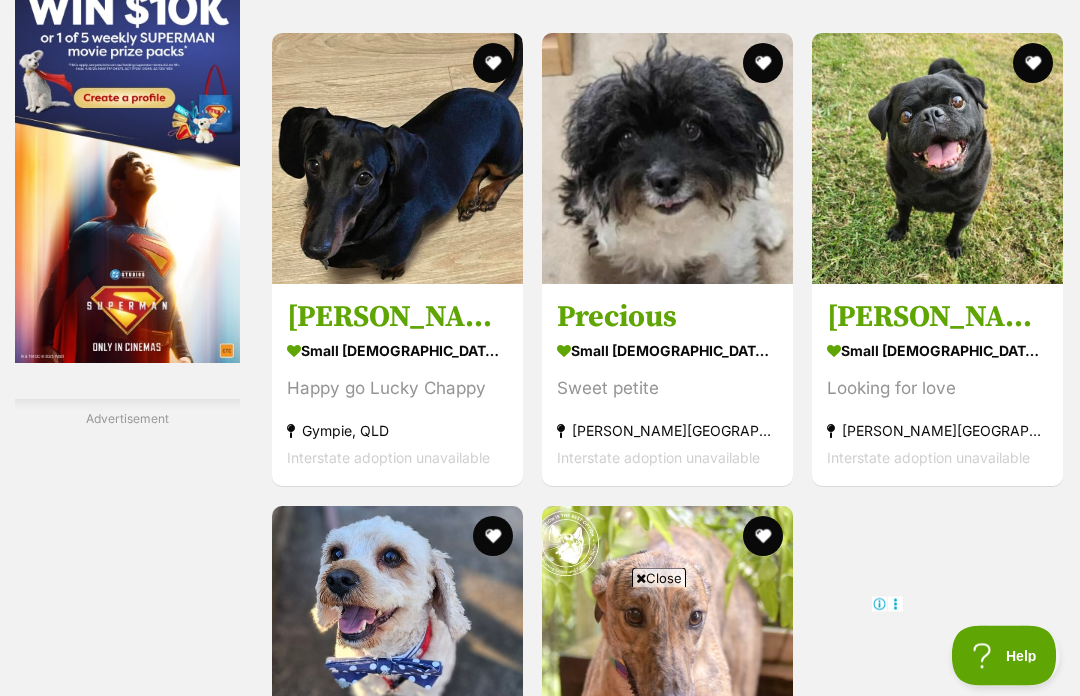 scroll, scrollTop: 3449, scrollLeft: 0, axis: vertical 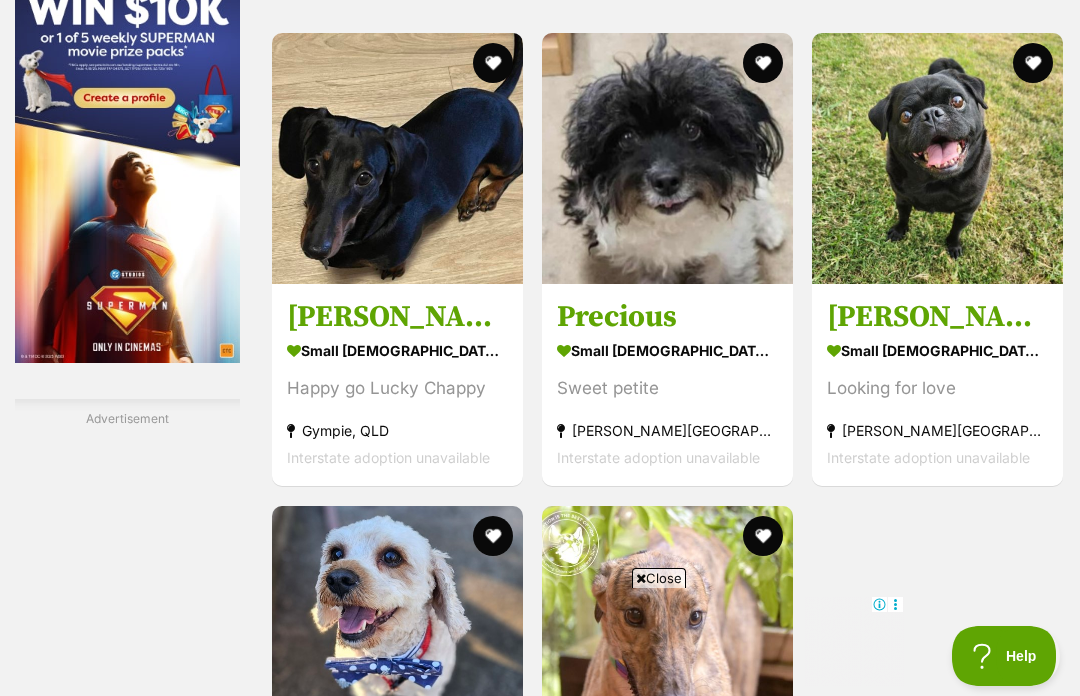 click on "small female Dog" at bounding box center [667, 351] 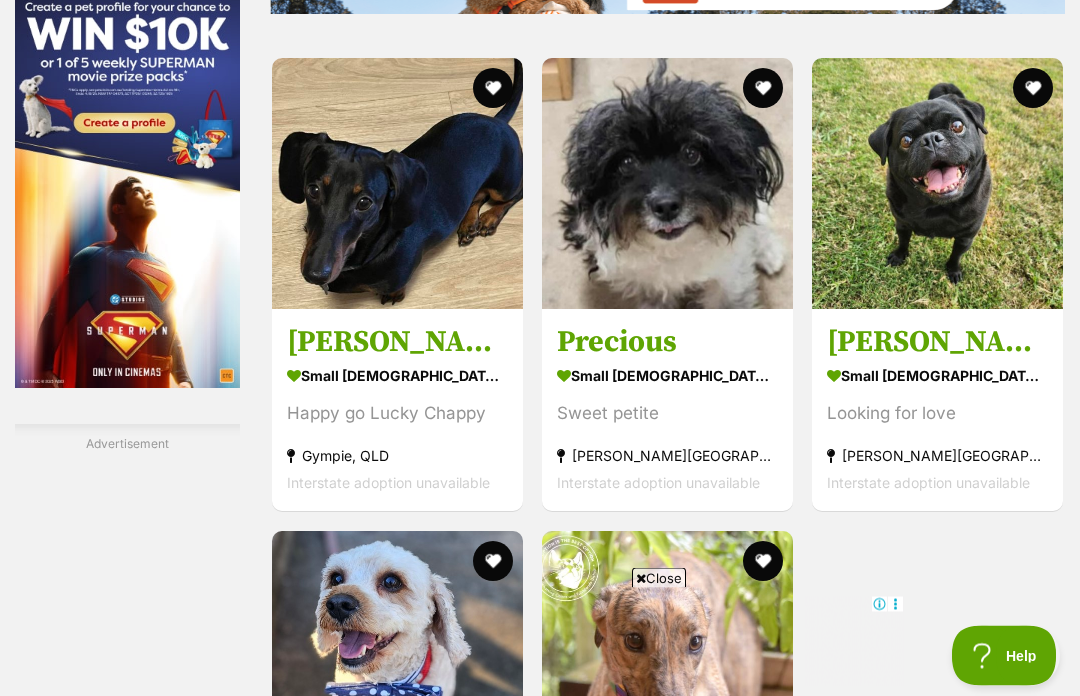 scroll, scrollTop: 3424, scrollLeft: 0, axis: vertical 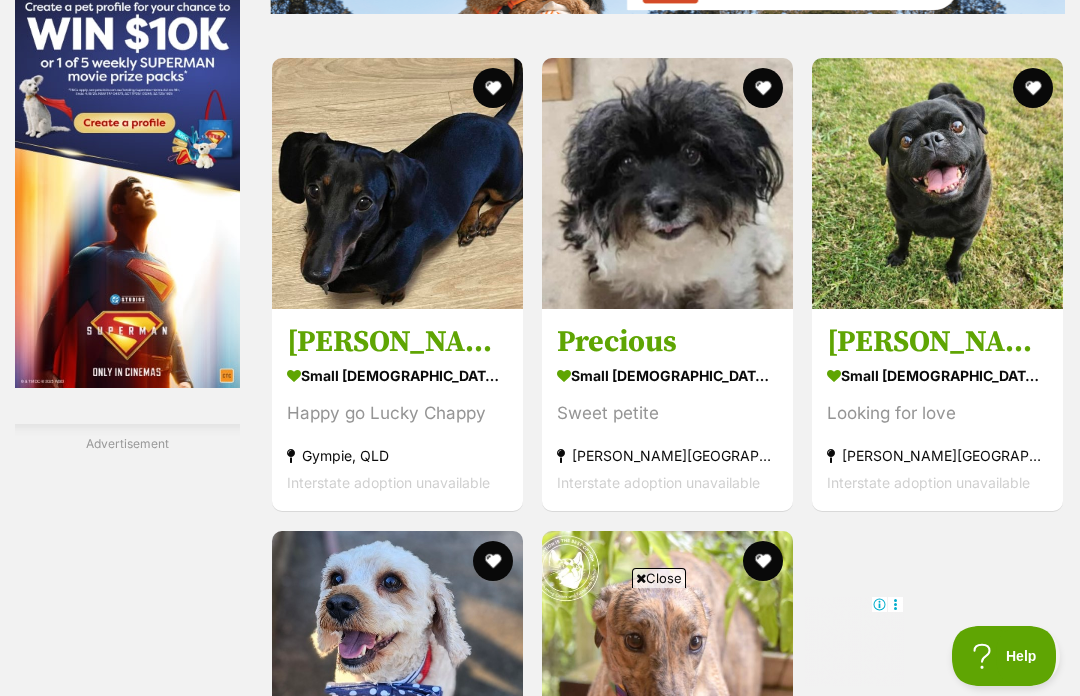 click at bounding box center [763, 88] 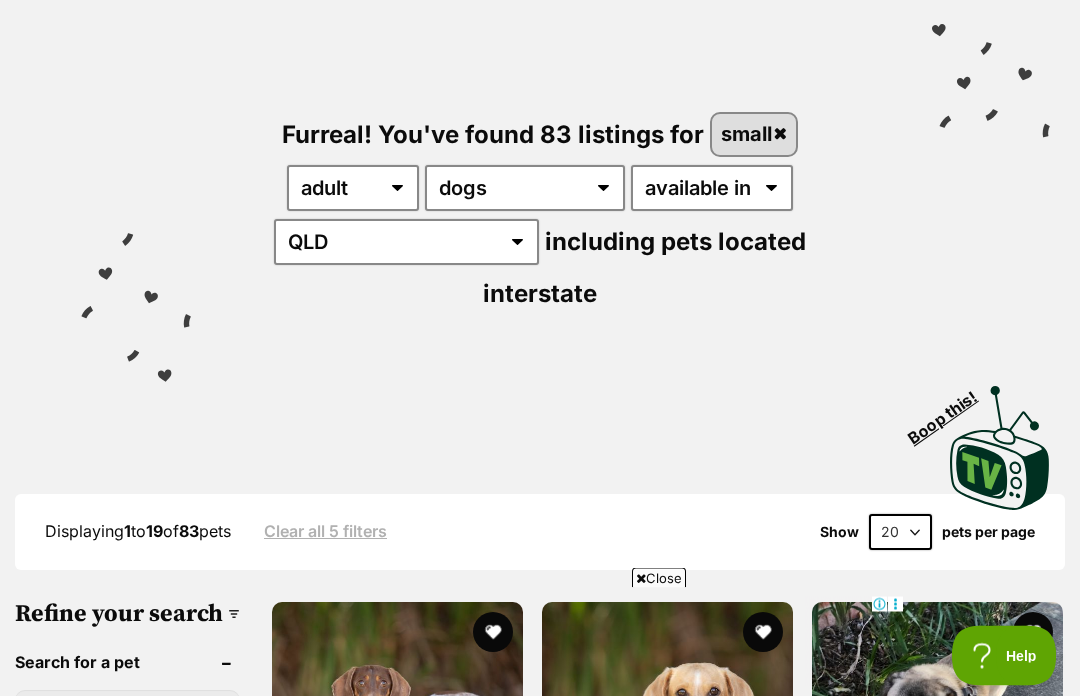 scroll, scrollTop: 134, scrollLeft: 0, axis: vertical 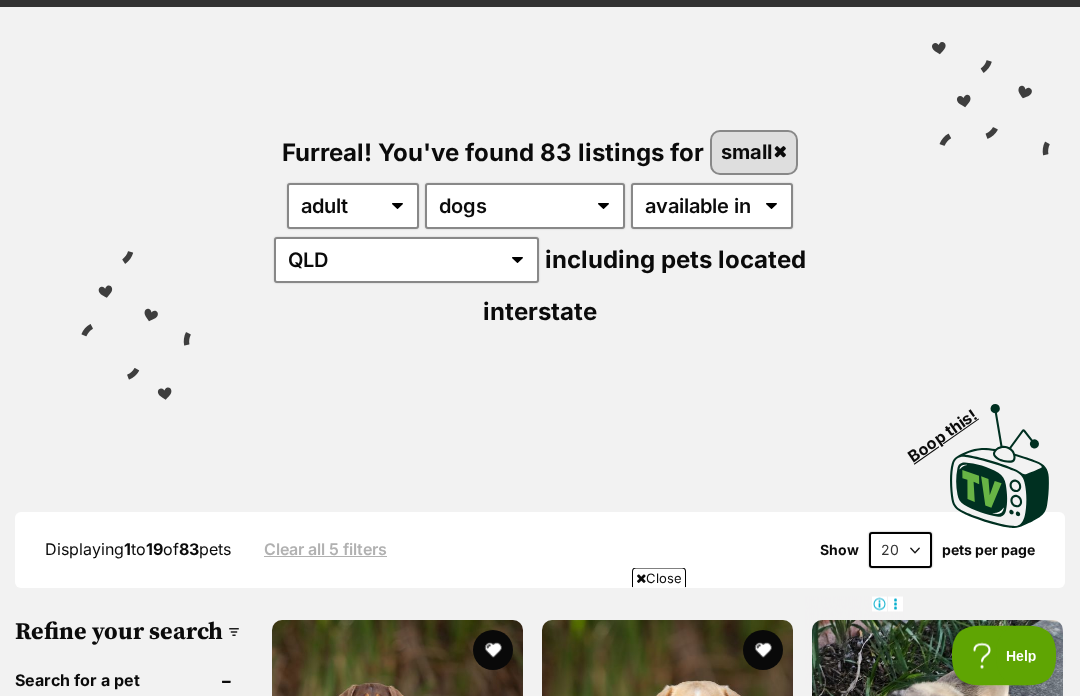click on "20 40 60" at bounding box center (900, 551) 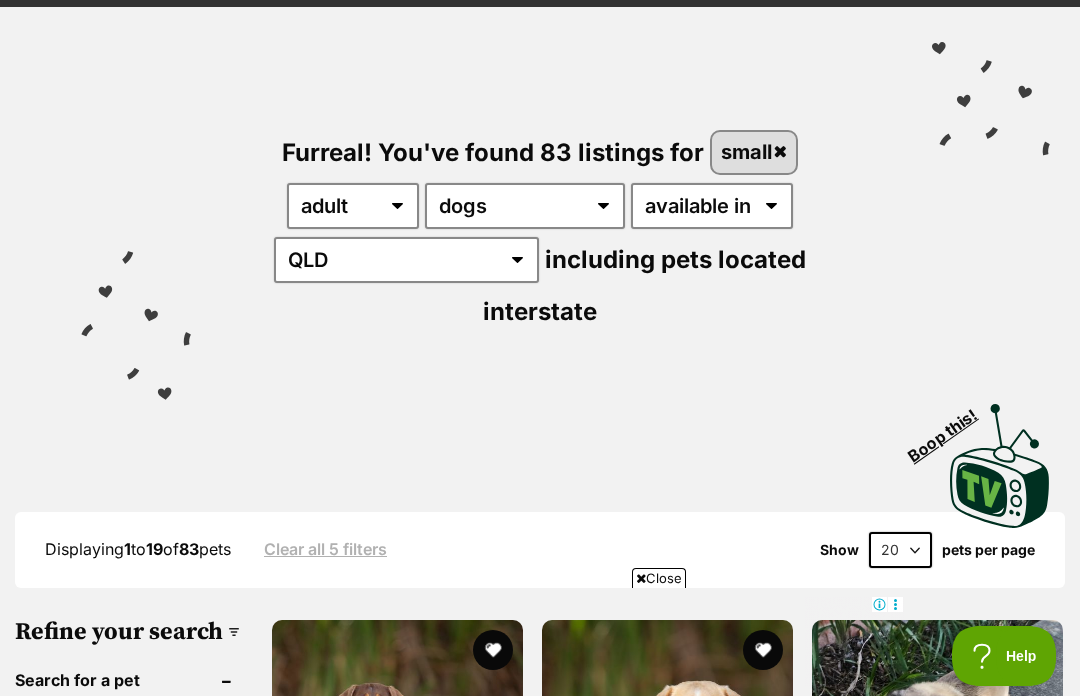 select on "60" 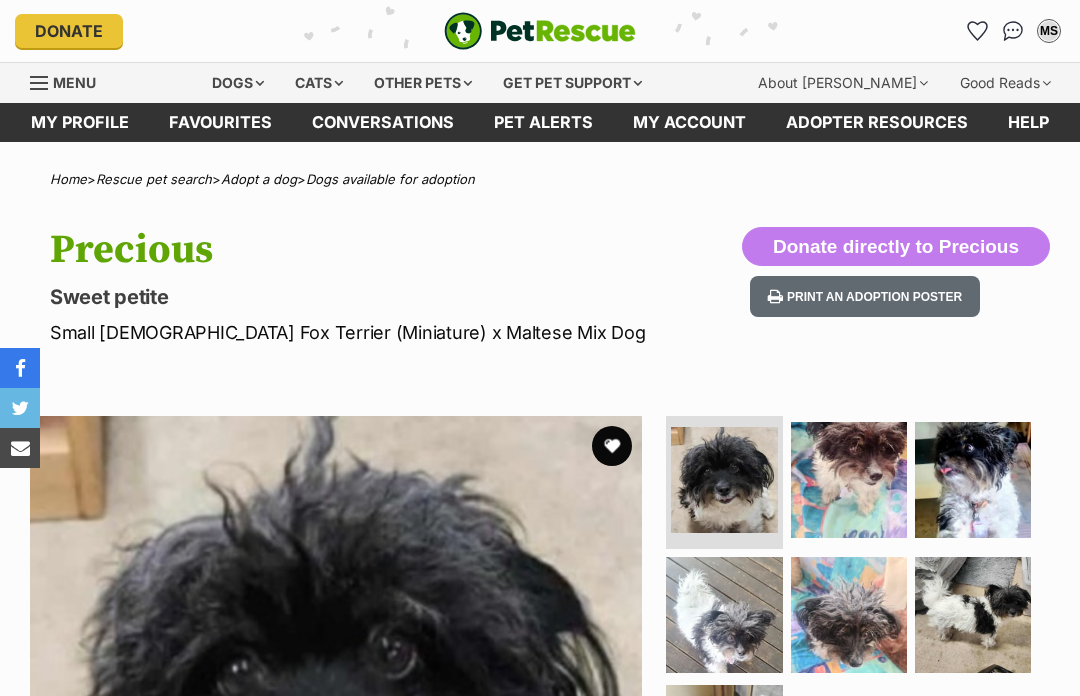 scroll, scrollTop: 0, scrollLeft: 0, axis: both 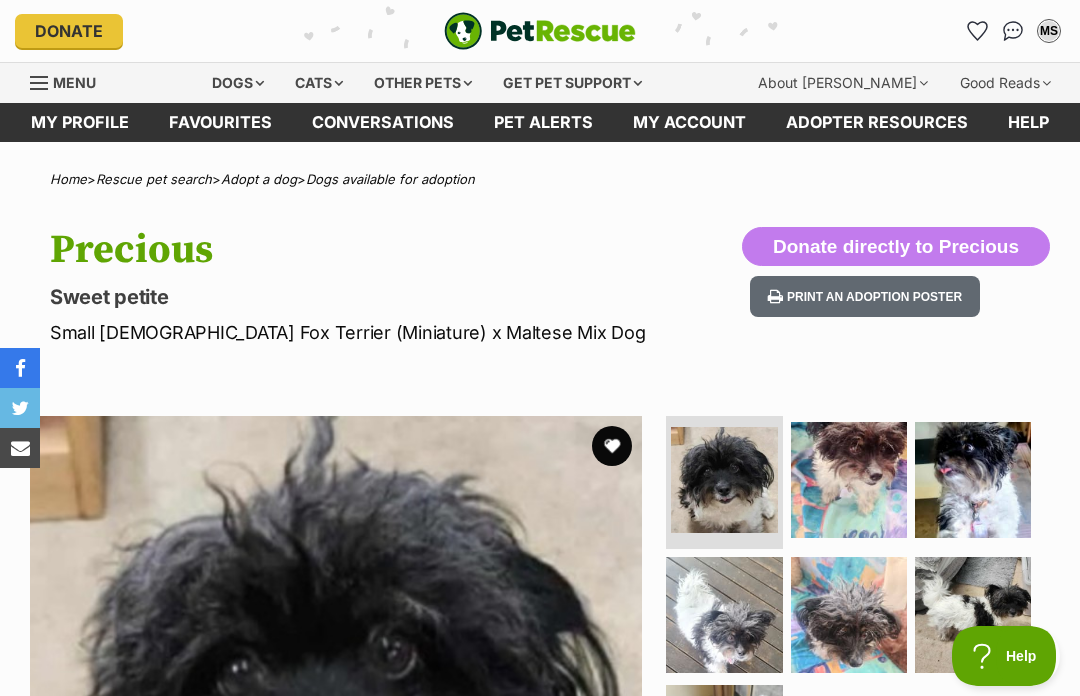click at bounding box center (612, 446) 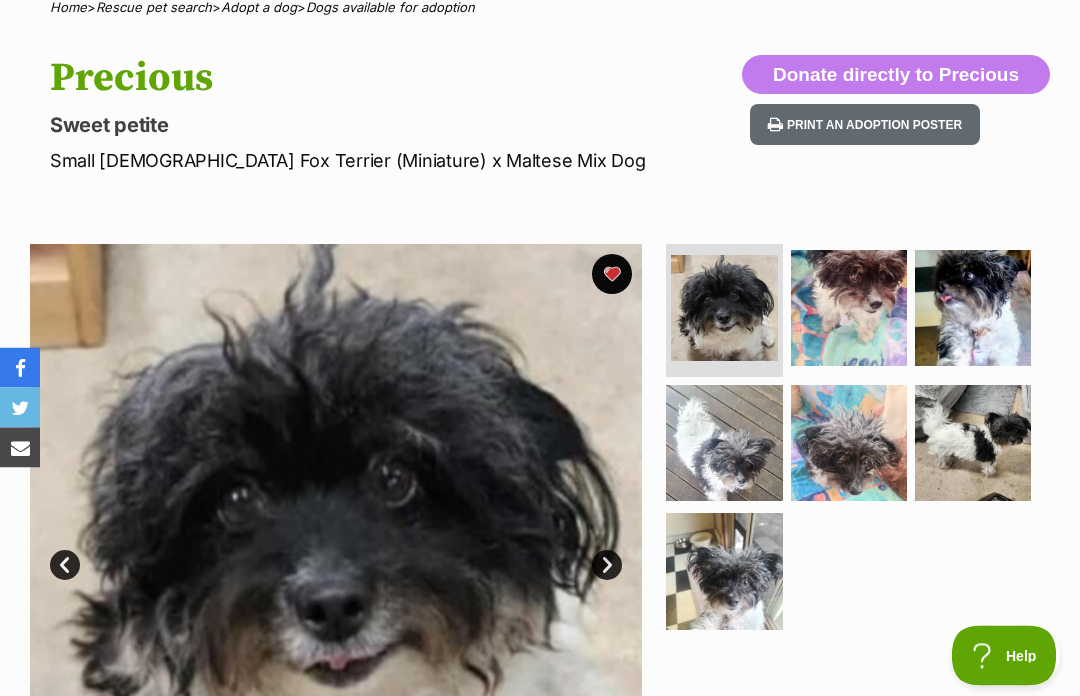 scroll, scrollTop: 0, scrollLeft: 0, axis: both 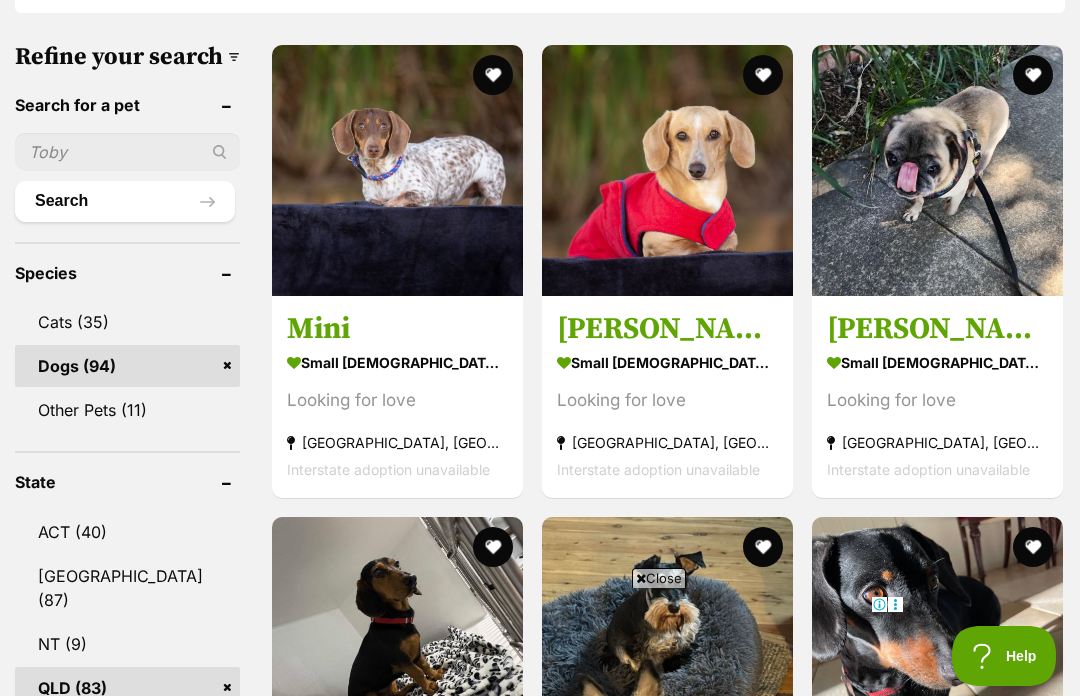 click on "[PERSON_NAME]" at bounding box center (667, 329) 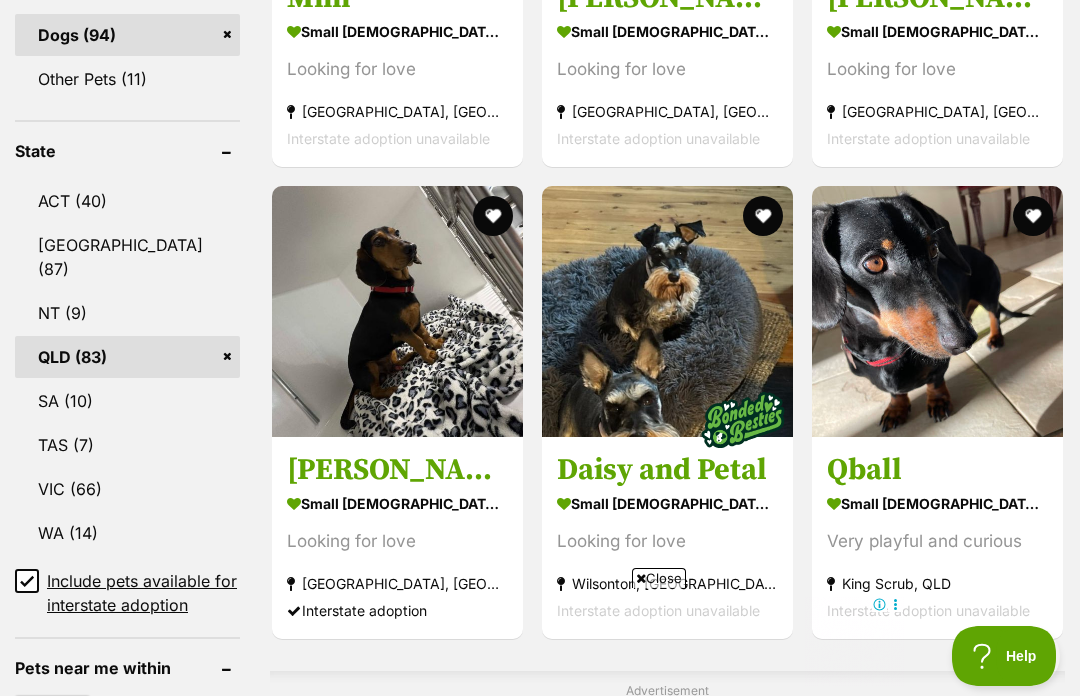 scroll, scrollTop: 1039, scrollLeft: 0, axis: vertical 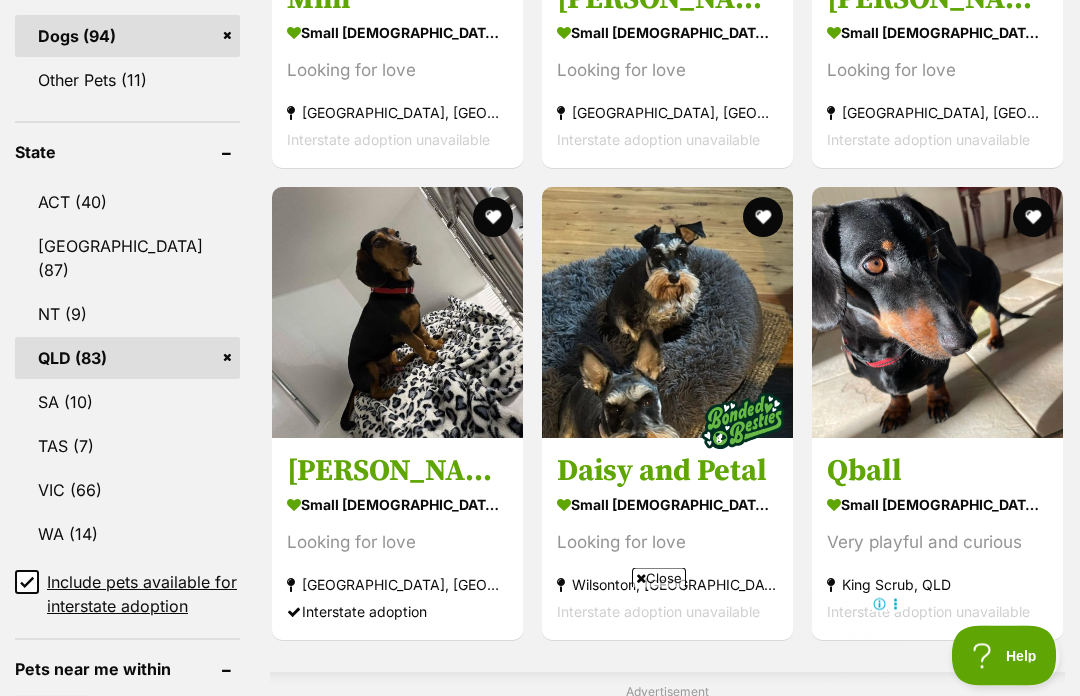 click at bounding box center (667, 313) 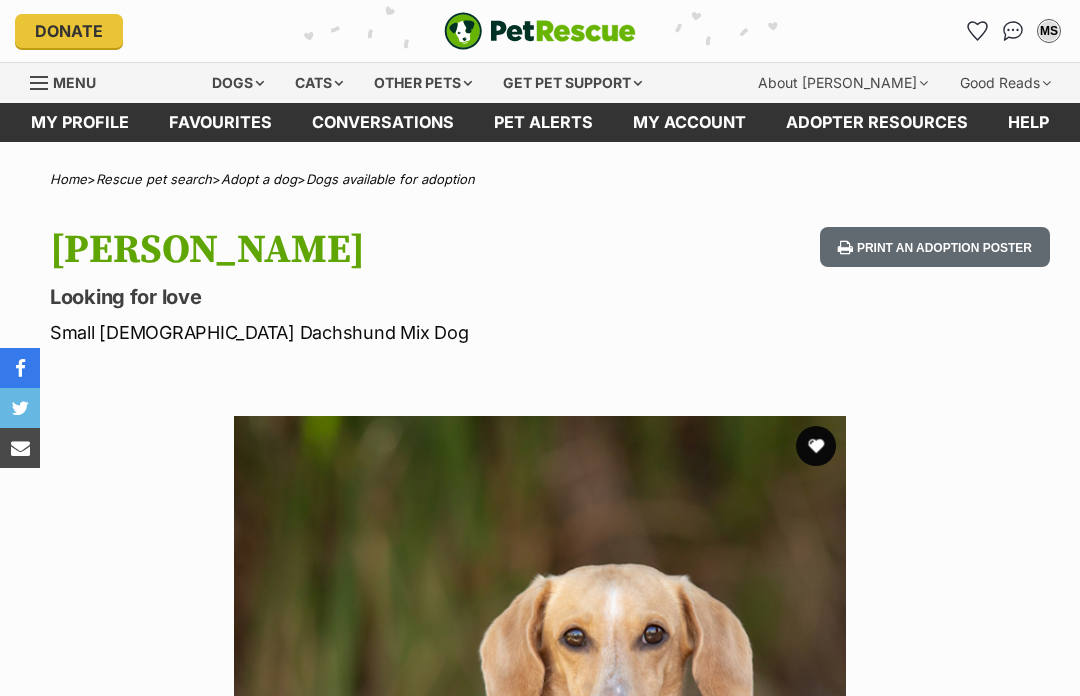 scroll, scrollTop: 0, scrollLeft: 0, axis: both 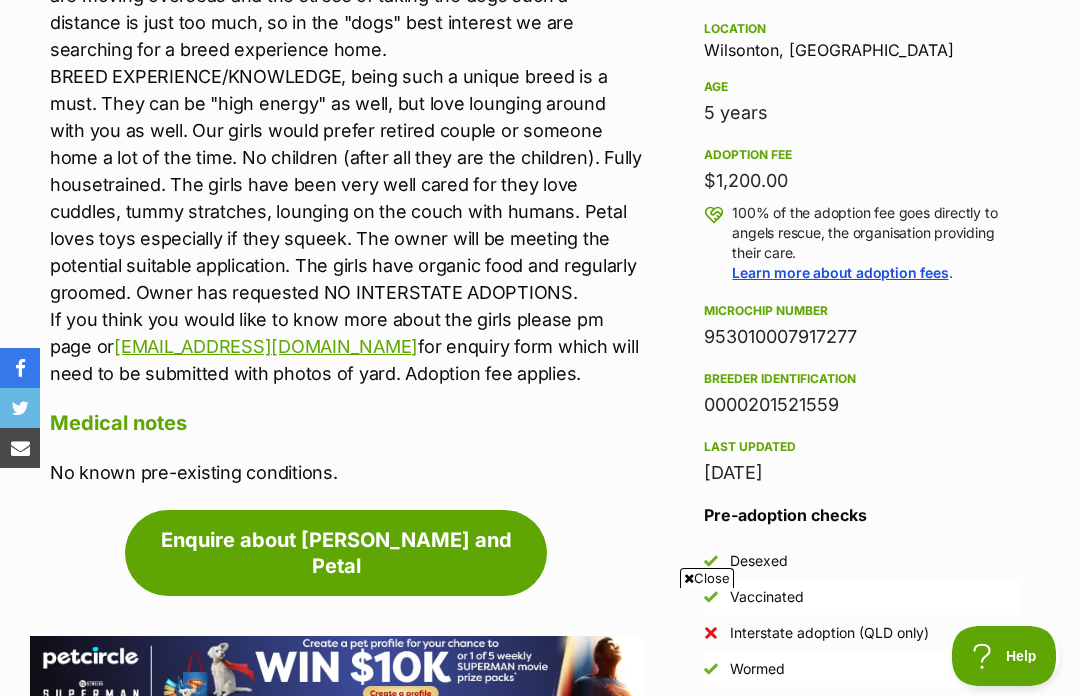 click on "Enquire about [PERSON_NAME] and Petal" at bounding box center [336, 553] 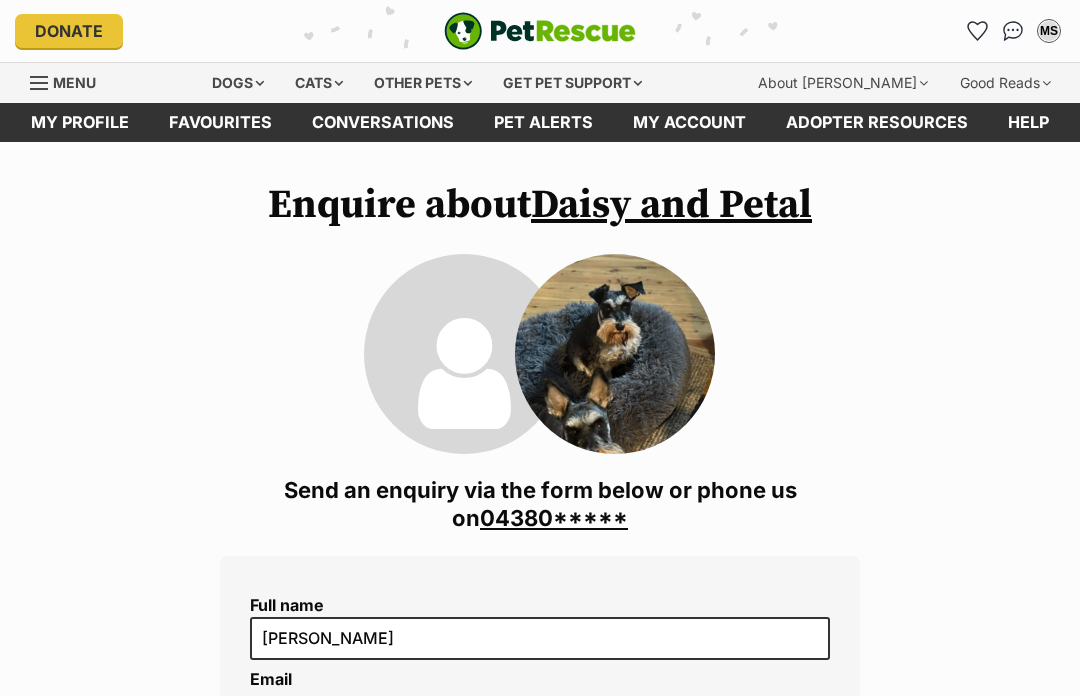 scroll, scrollTop: 0, scrollLeft: 0, axis: both 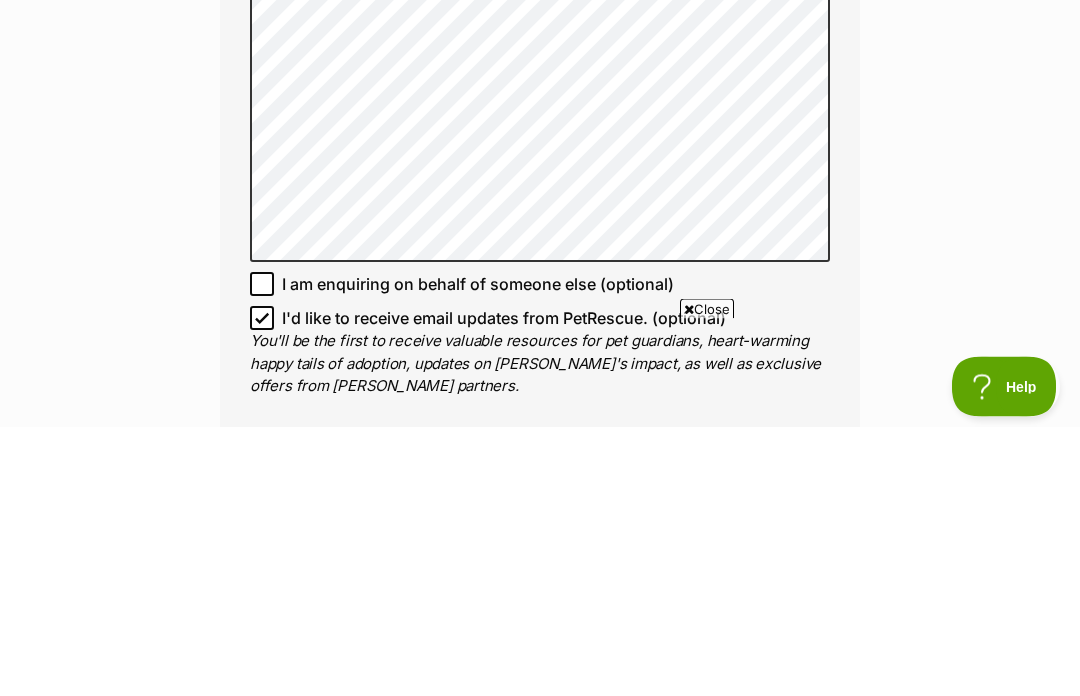 click on "Enquire about  Daisy and Petal
0438013254
Send an enquiry via the form below or phone us on
04380*****
Full name Michelle Shields
Email
We require this to be able to send you communications regarding your pet enquiry.
shields_mm@hotmail.com
Phone number United States +1 United Kingdom +44 Afghanistan (‫افغانستان‬‎) +93 Albania (Shqipëri) +355 Algeria (‫الجزائر‬‎) +213 American Samoa +1684 Andorra +376 Angola +244 Anguilla +1264 Antigua and Barbuda +1268 Argentina +54 Armenia (Հայաստան) +374 Aruba +297 Australia +61 Austria (Österreich) +43 Azerbaijan (Azərbaycan) +994 Bahamas +1242 Bahrain (‫البحرين‬‎) +973 Bangladesh (বাংলাদেশ) +880 Barbados +1246 Belarus (Беларусь) +375 Belgium (België) +32 Belize +501 Benin (Bénin) +229 Bermuda +1441 Bhutan (འབྲུག) +975 Bolivia +591 Bosnia and Herzegovina (Босна и Херцеговина) +387 Botswana +267 Brazil (Brasil) +55 +1" at bounding box center [540, 46] 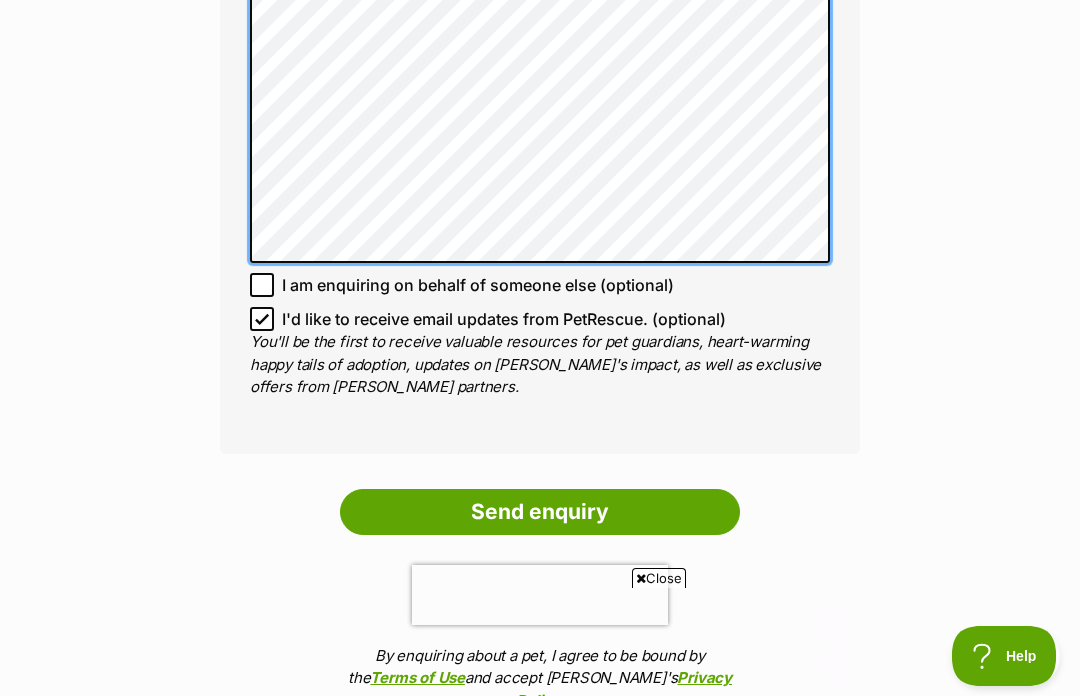 scroll, scrollTop: 0, scrollLeft: 0, axis: both 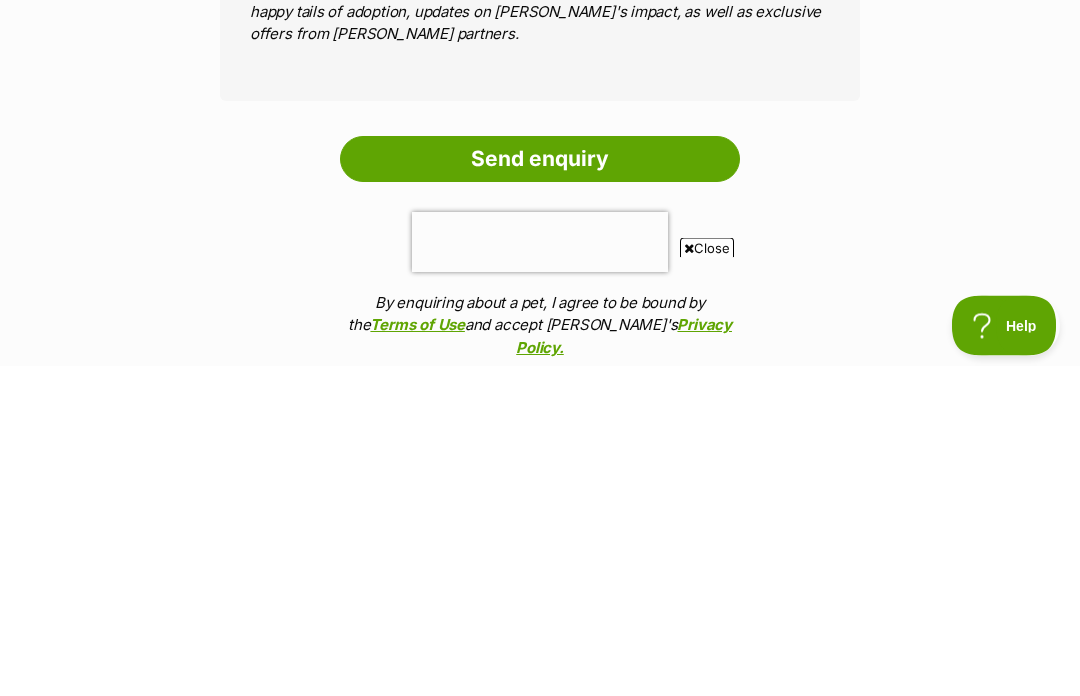 click on "Send enquiry" at bounding box center (540, 490) 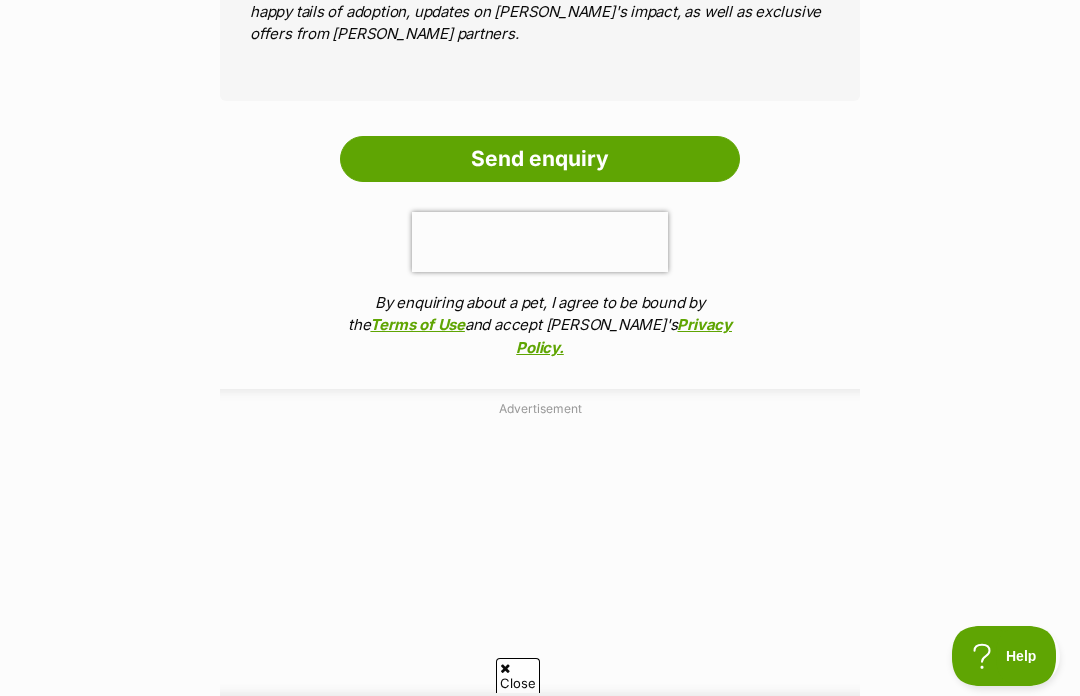 click on "Send enquiry" at bounding box center [540, 159] 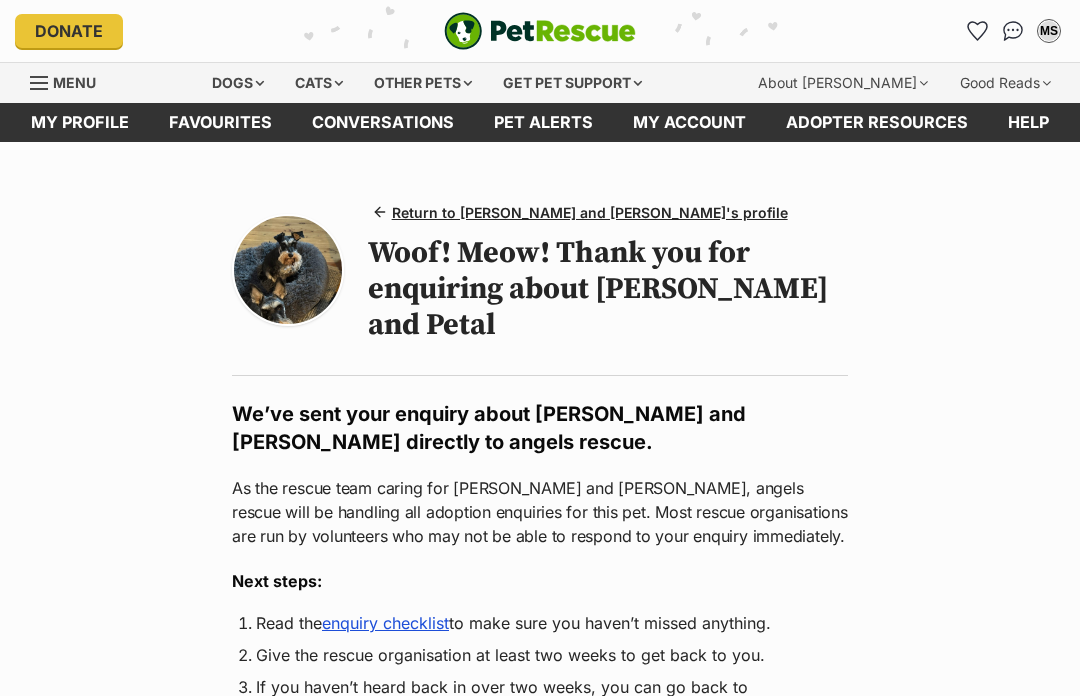 scroll, scrollTop: 0, scrollLeft: 0, axis: both 